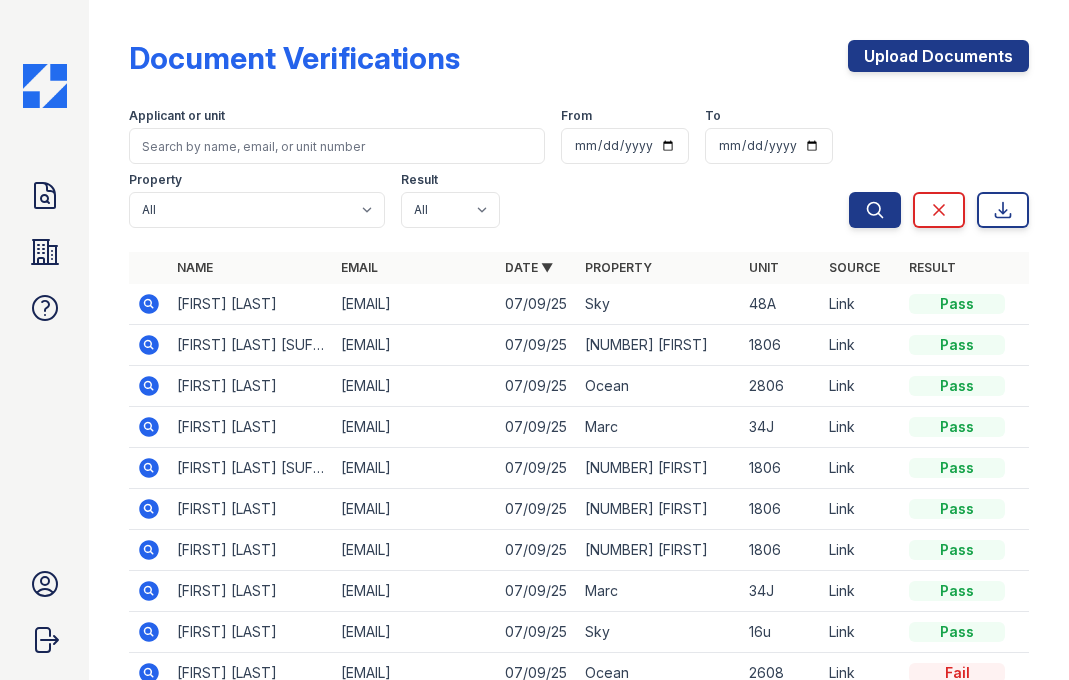 scroll, scrollTop: 0, scrollLeft: 0, axis: both 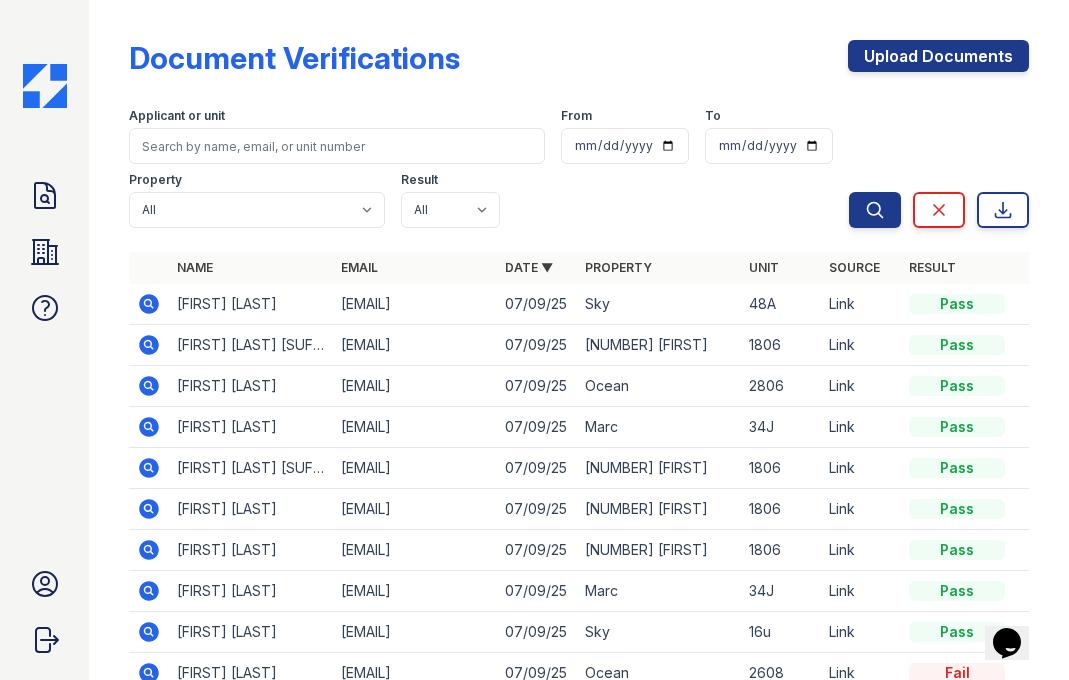 click at bounding box center [149, 345] 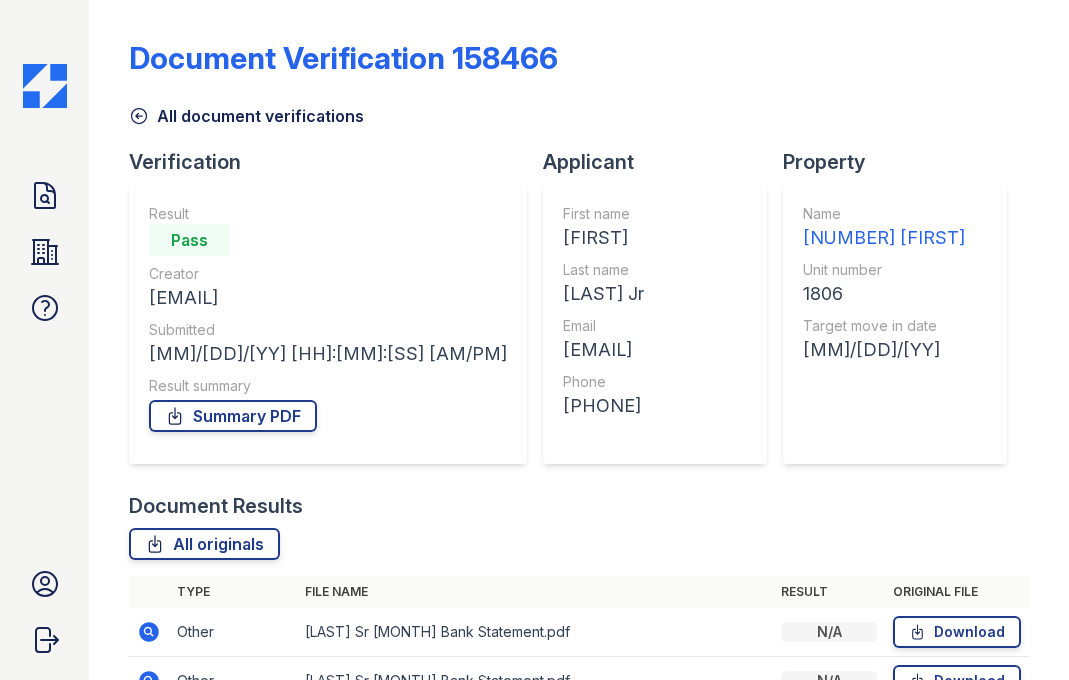 scroll, scrollTop: 0, scrollLeft: 0, axis: both 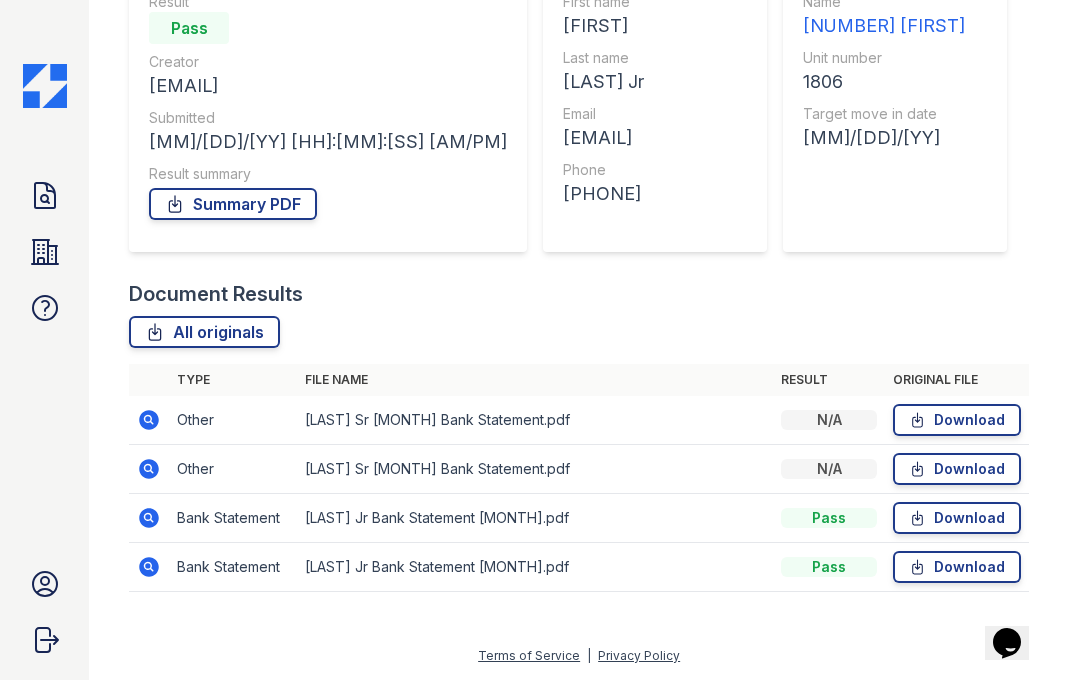 click at bounding box center (149, 420) 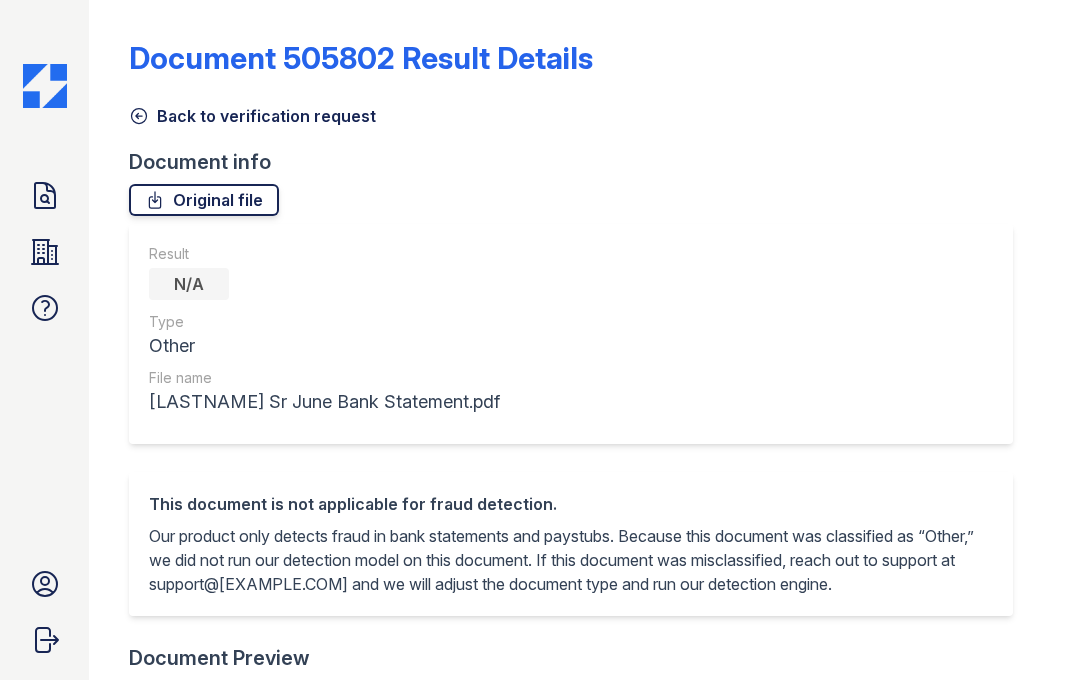 scroll, scrollTop: 0, scrollLeft: 0, axis: both 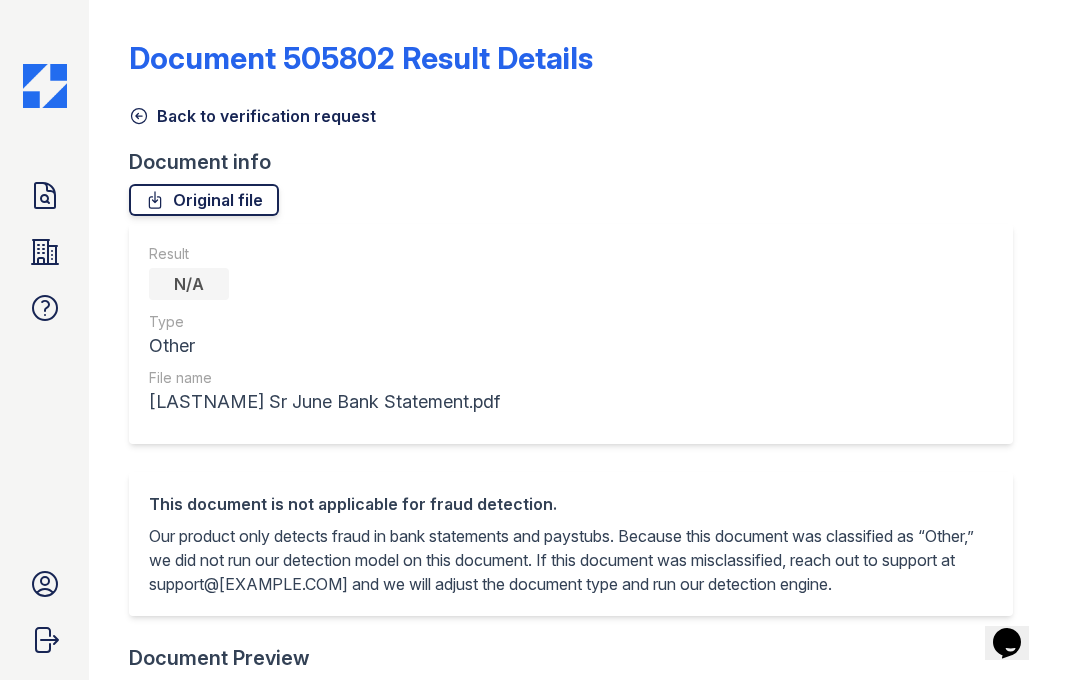 click on "Original file" at bounding box center [204, 200] 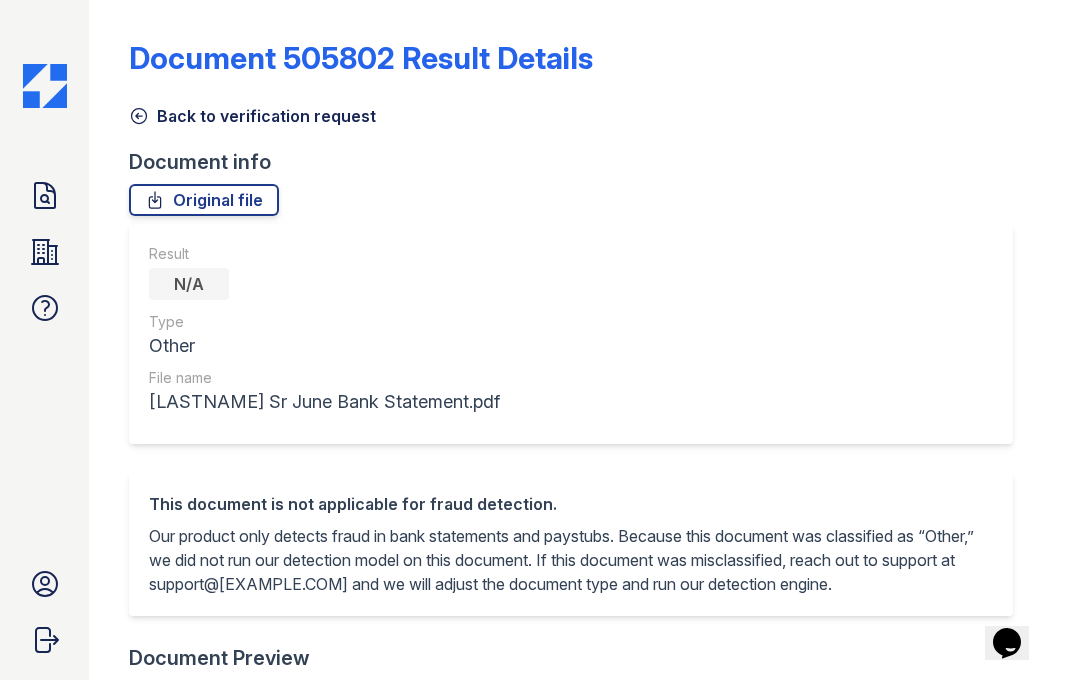 click on "Back to verification request" at bounding box center (252, 116) 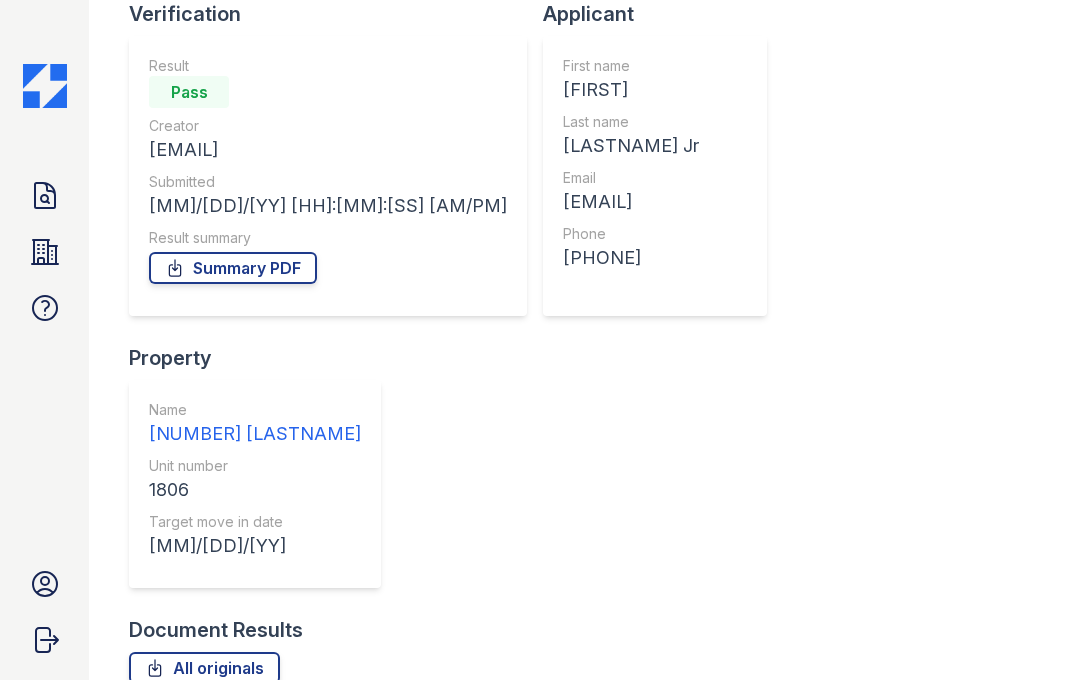 scroll, scrollTop: 179, scrollLeft: 0, axis: vertical 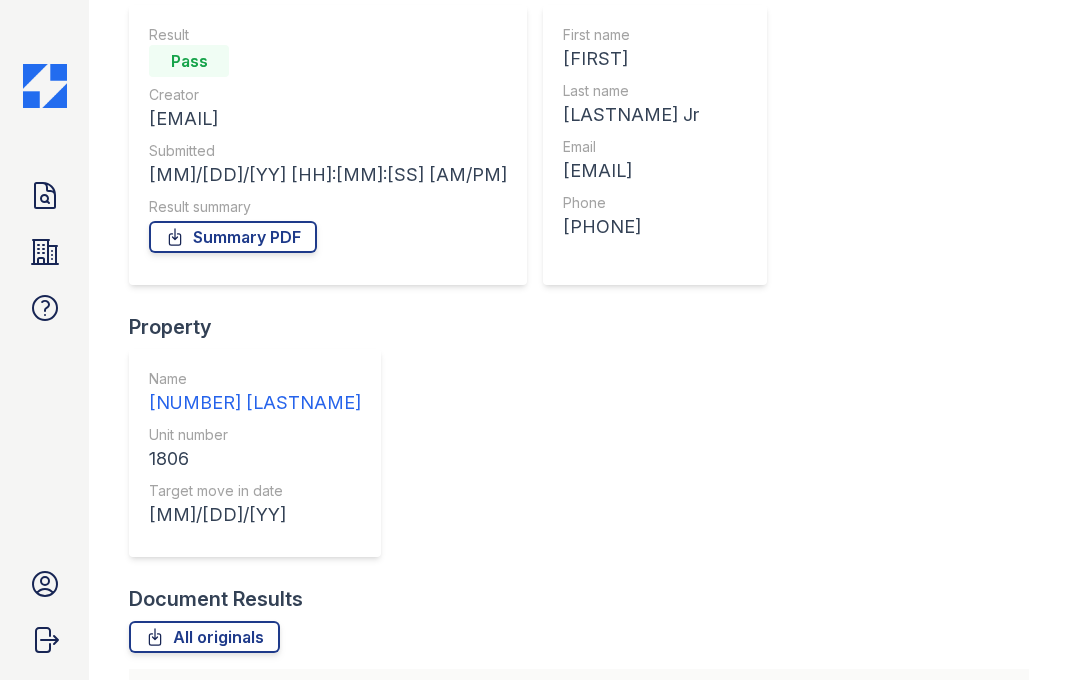 click at bounding box center (149, 774) 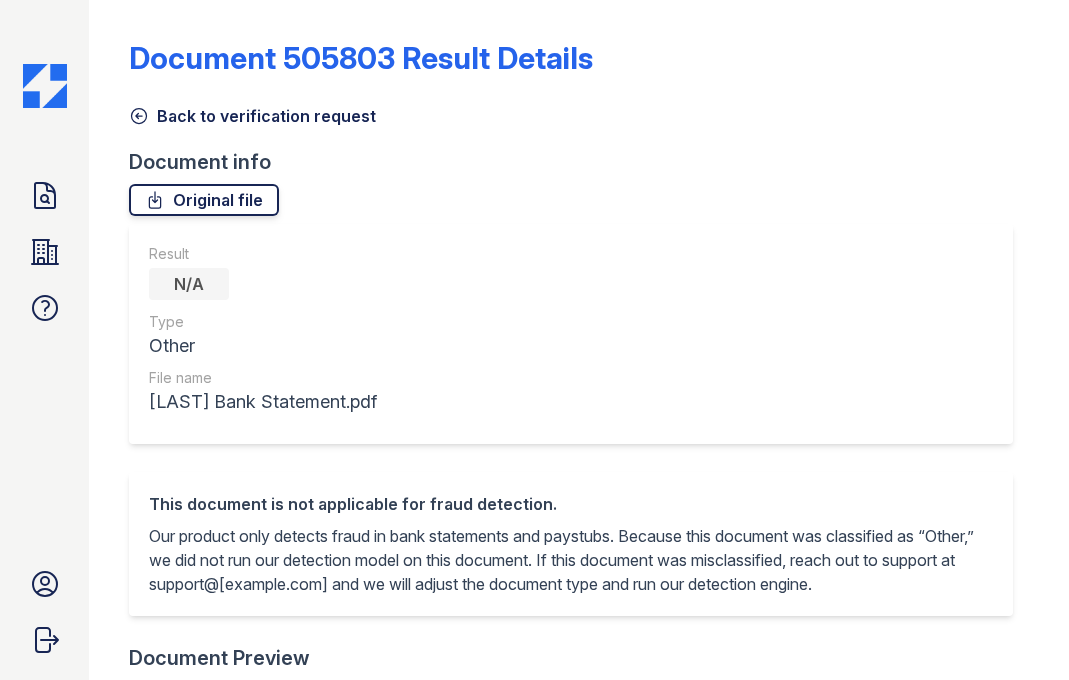 scroll, scrollTop: 0, scrollLeft: 0, axis: both 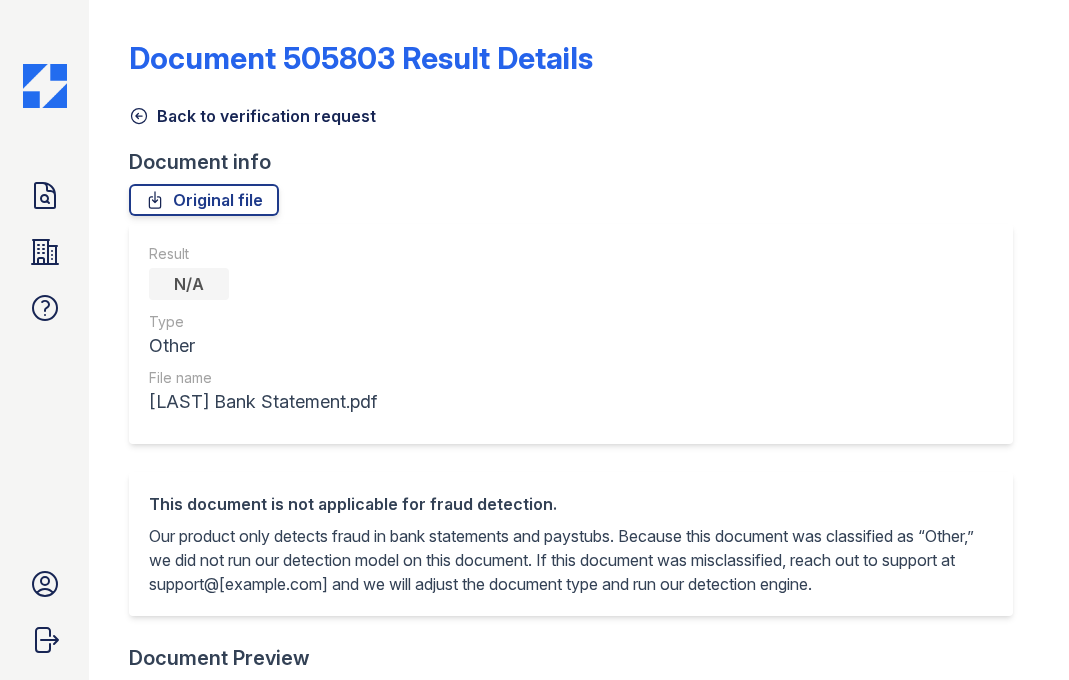 click on "Back to verification request" at bounding box center [252, 116] 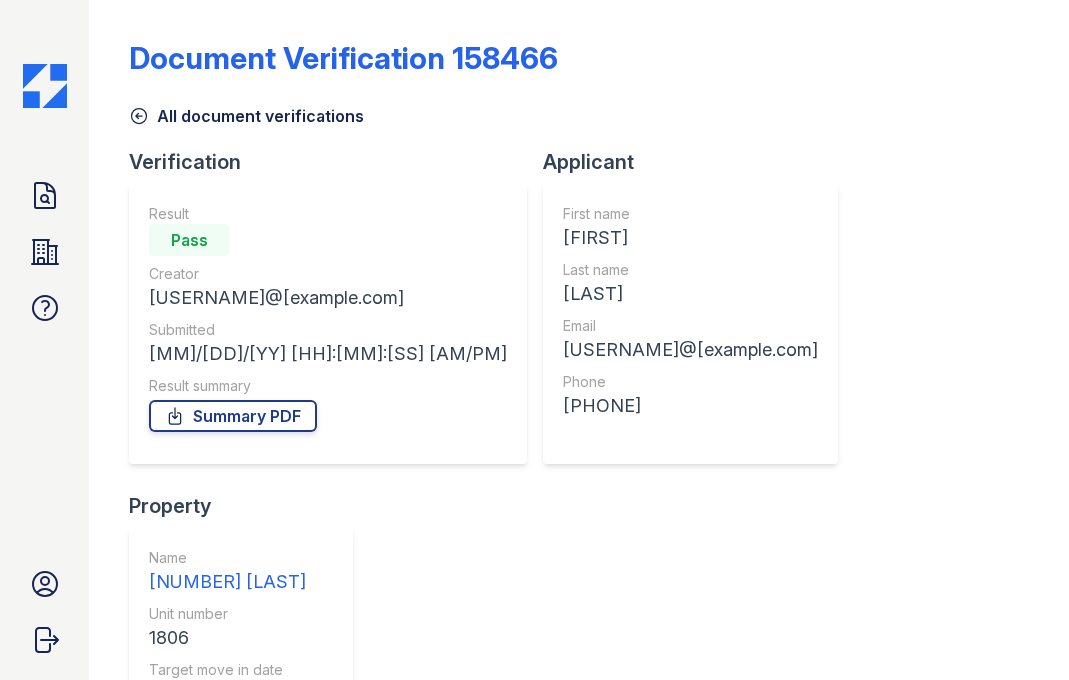 scroll, scrollTop: 175, scrollLeft: 0, axis: vertical 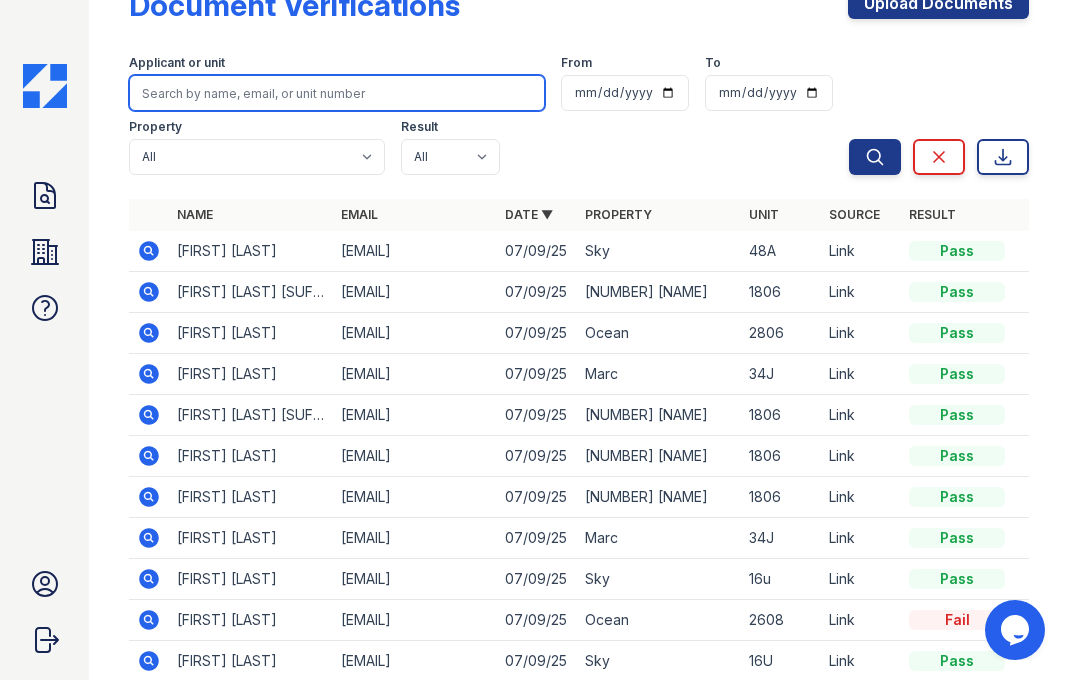 click at bounding box center (337, 93) 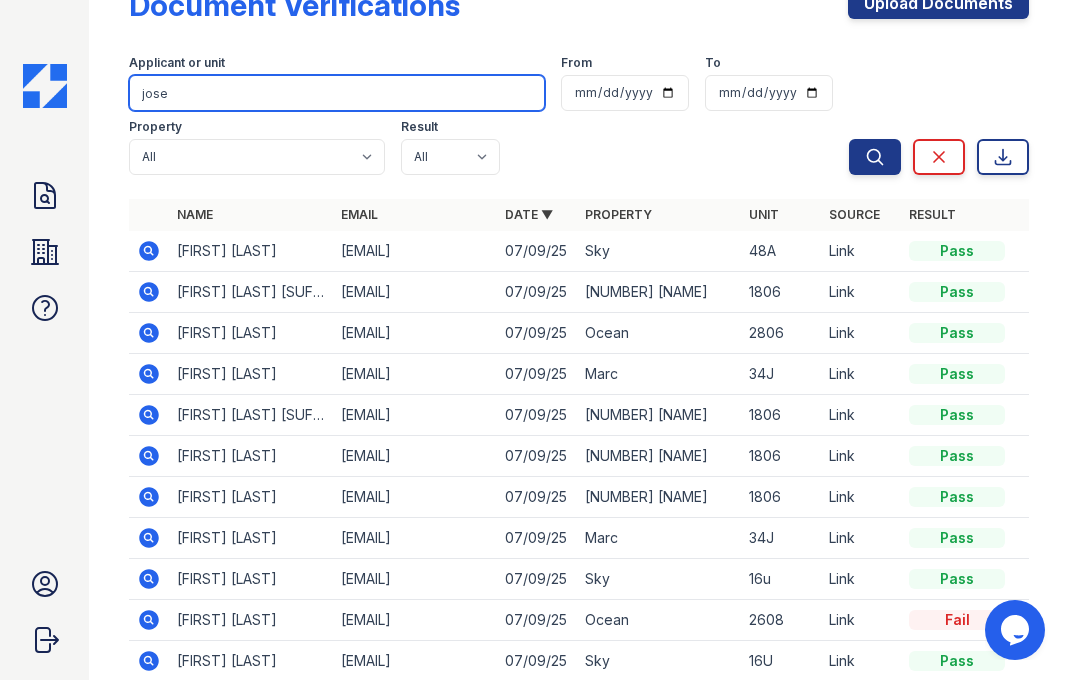 type on "jose" 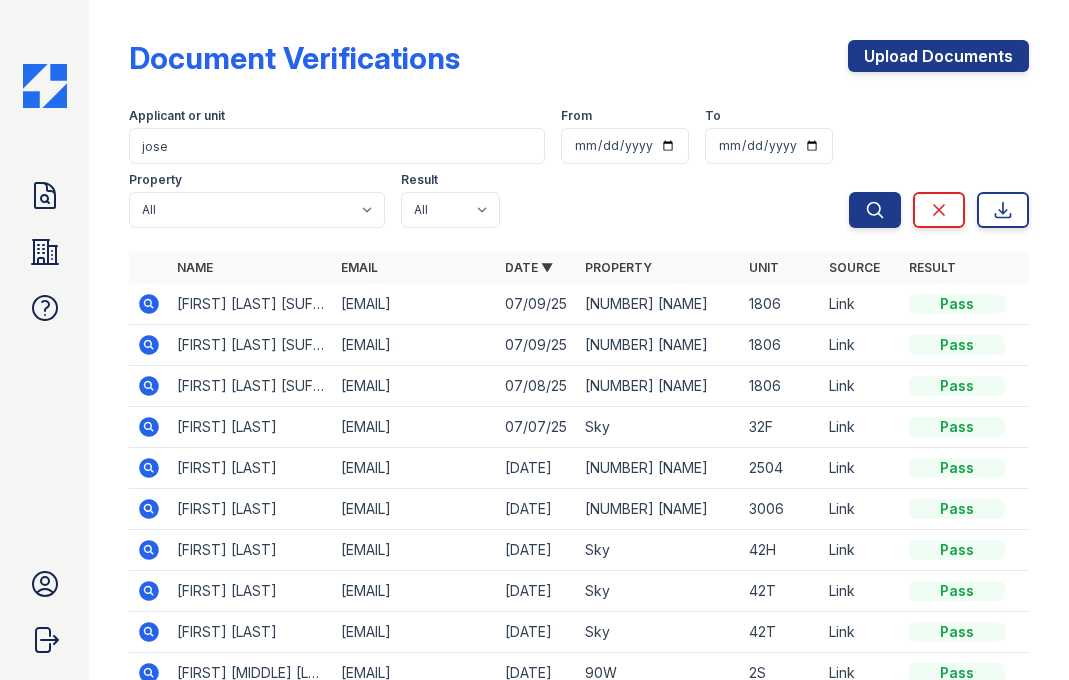 click at bounding box center (149, 386) 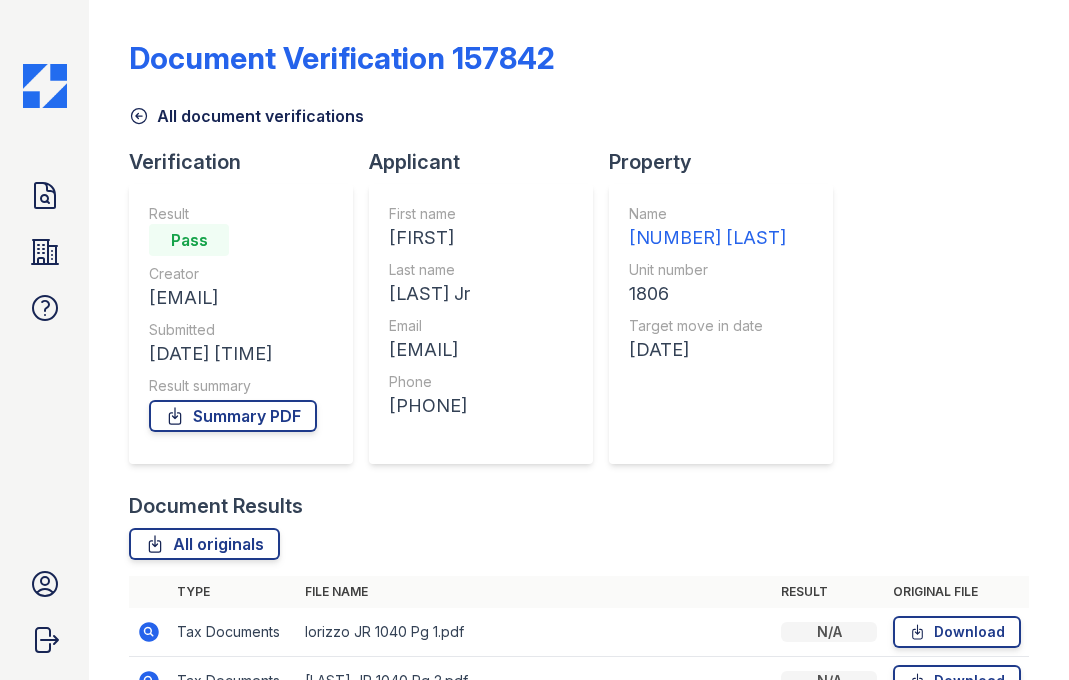 scroll, scrollTop: 0, scrollLeft: 0, axis: both 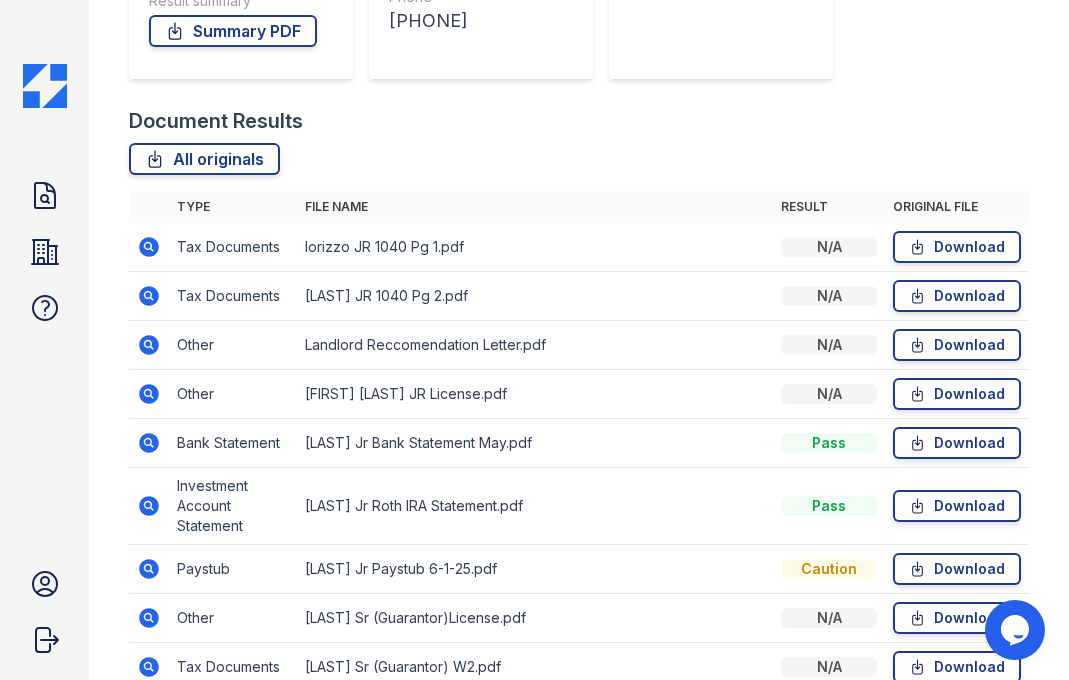 click at bounding box center (149, 247) 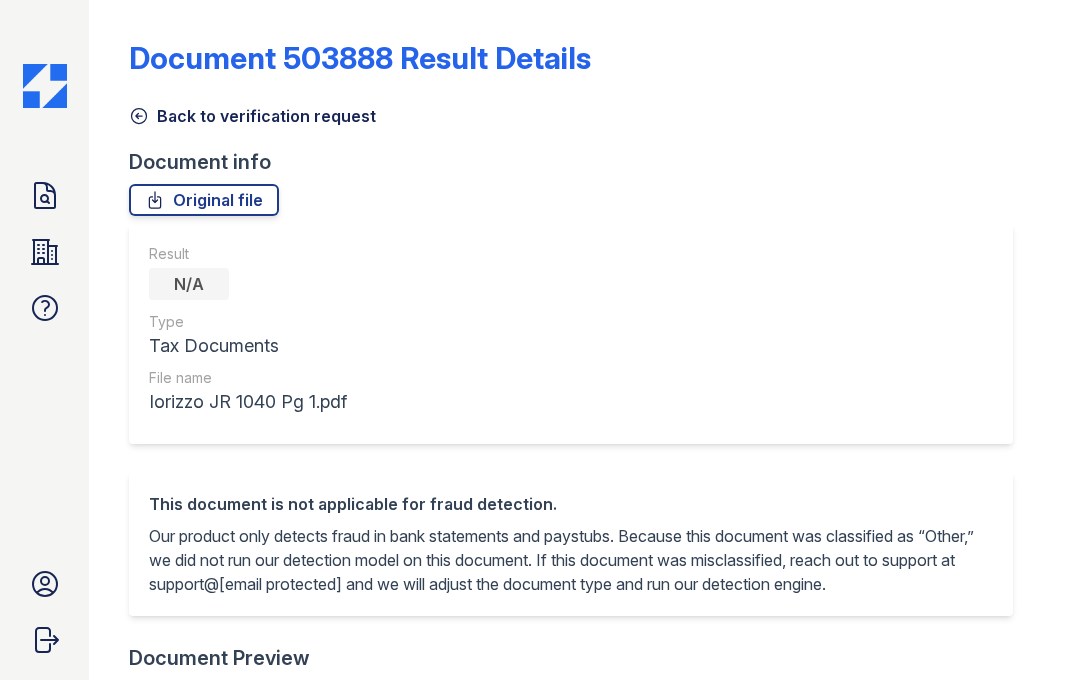 scroll, scrollTop: 0, scrollLeft: 0, axis: both 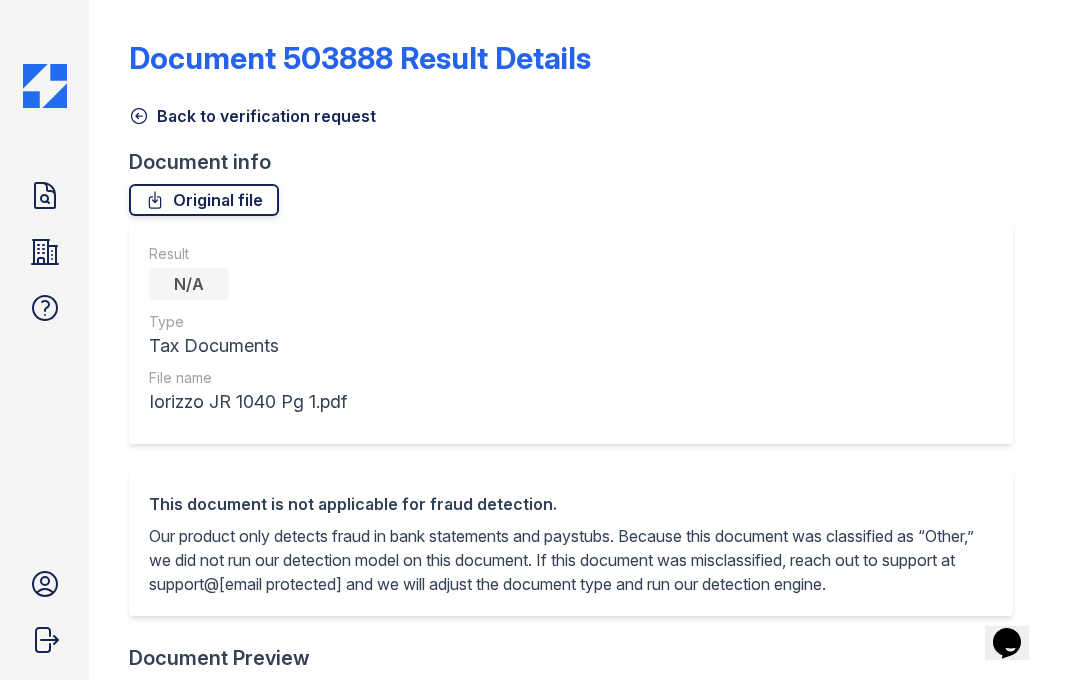 click on "Original file" at bounding box center [204, 200] 